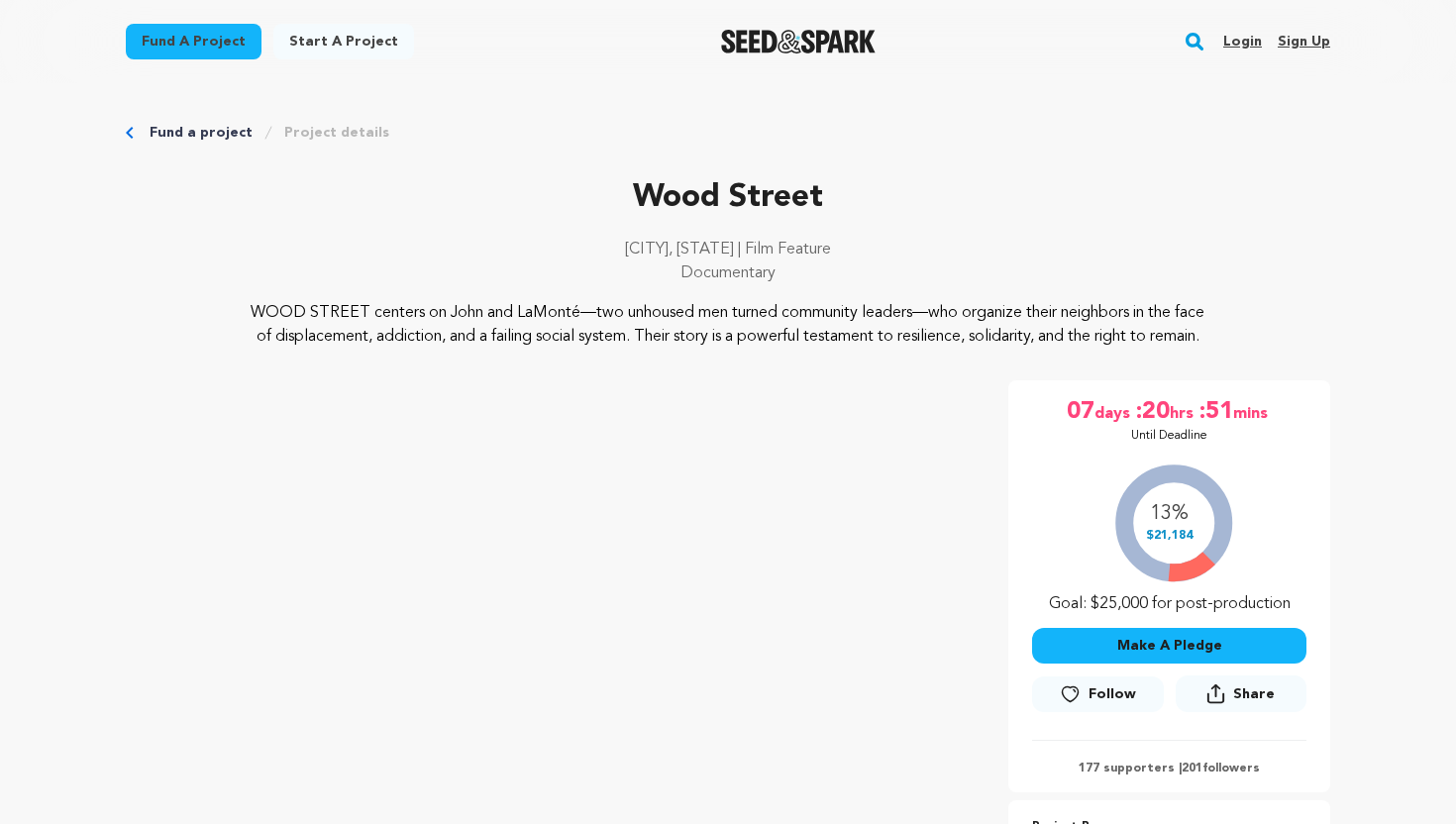 scroll, scrollTop: 0, scrollLeft: 0, axis: both 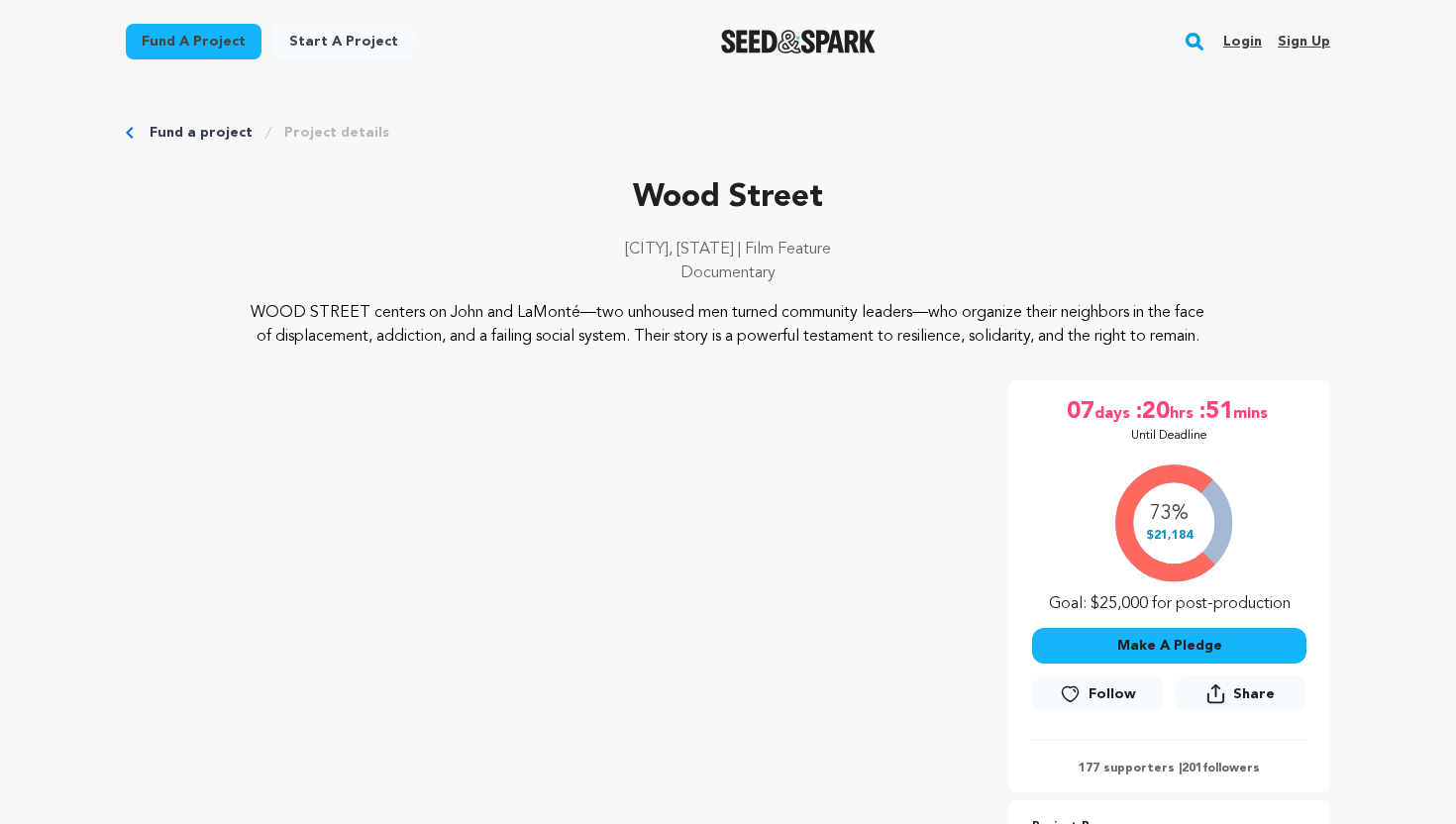 click on "Make A Pledge" at bounding box center [1169, 646] 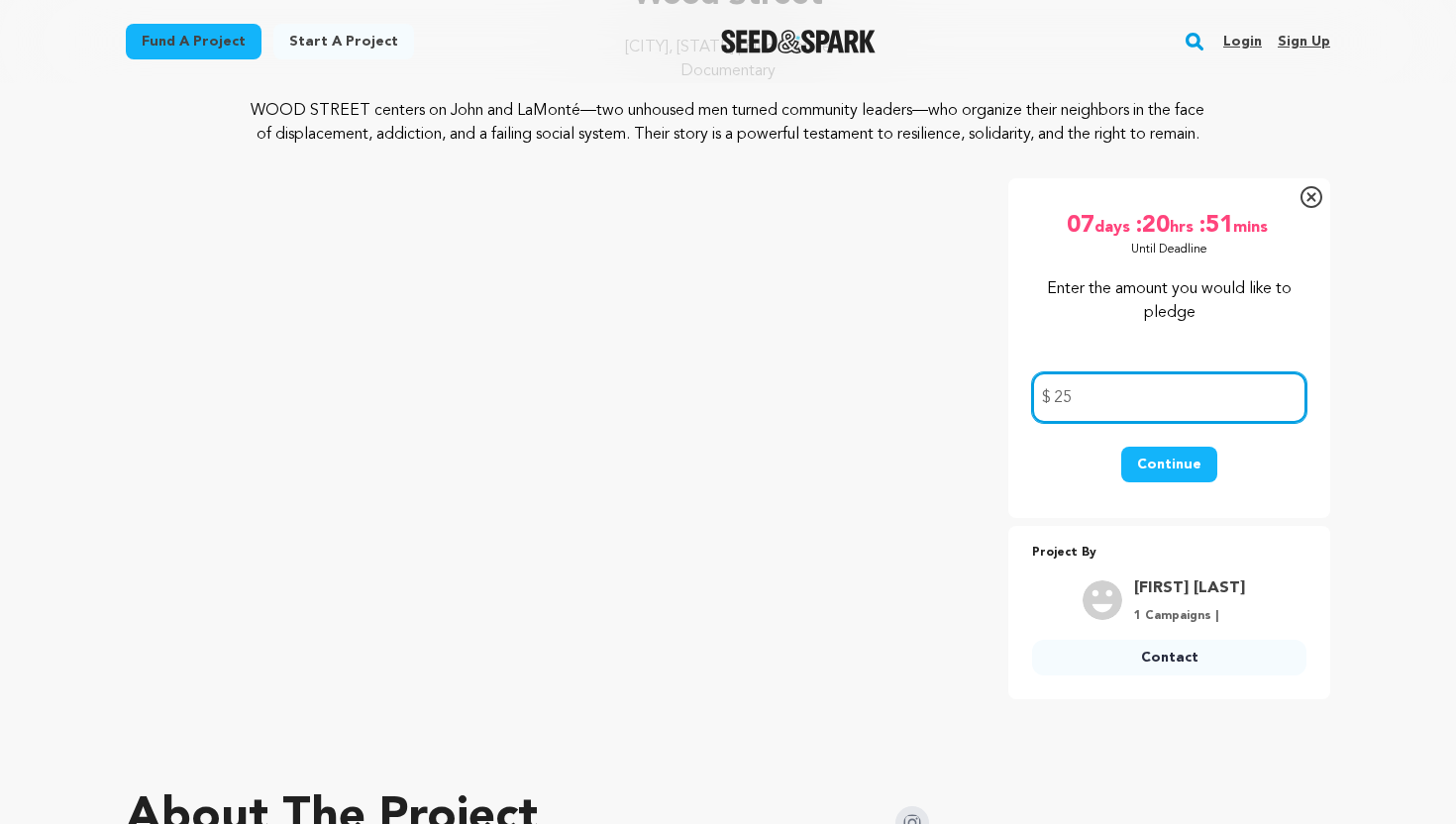 scroll, scrollTop: 215, scrollLeft: 0, axis: vertical 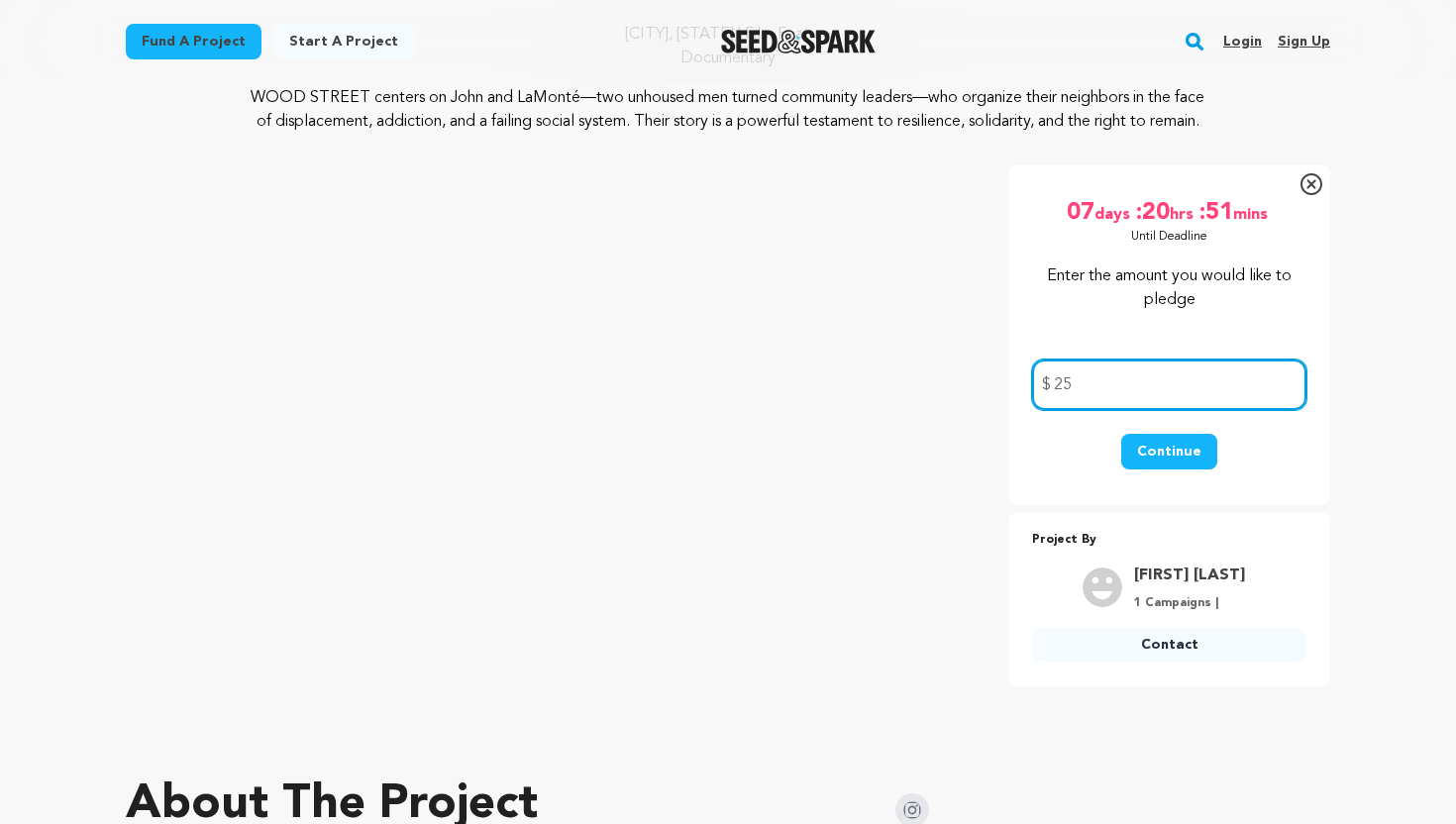 type on "25" 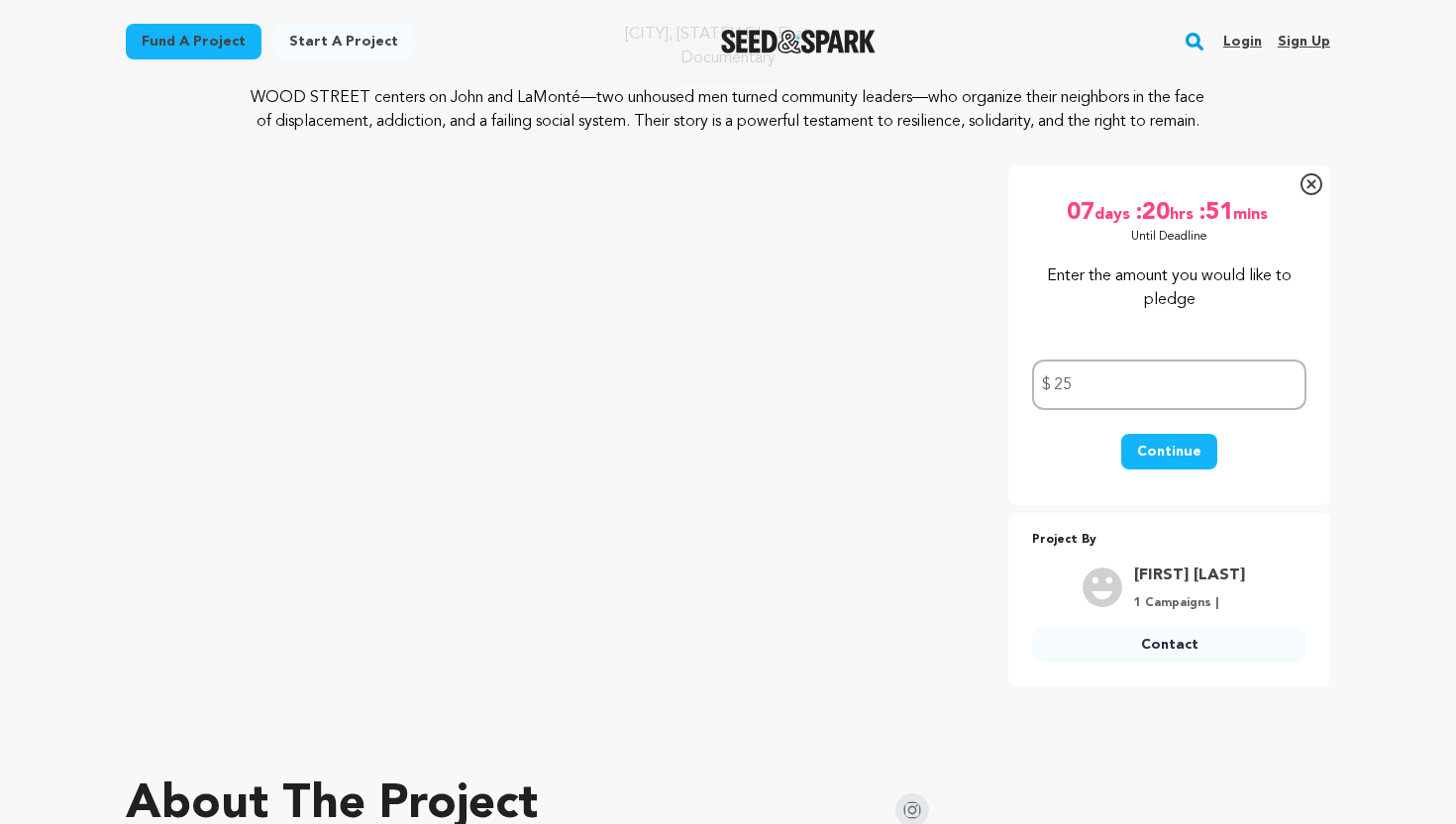 click on "Continue" at bounding box center (1169, 452) 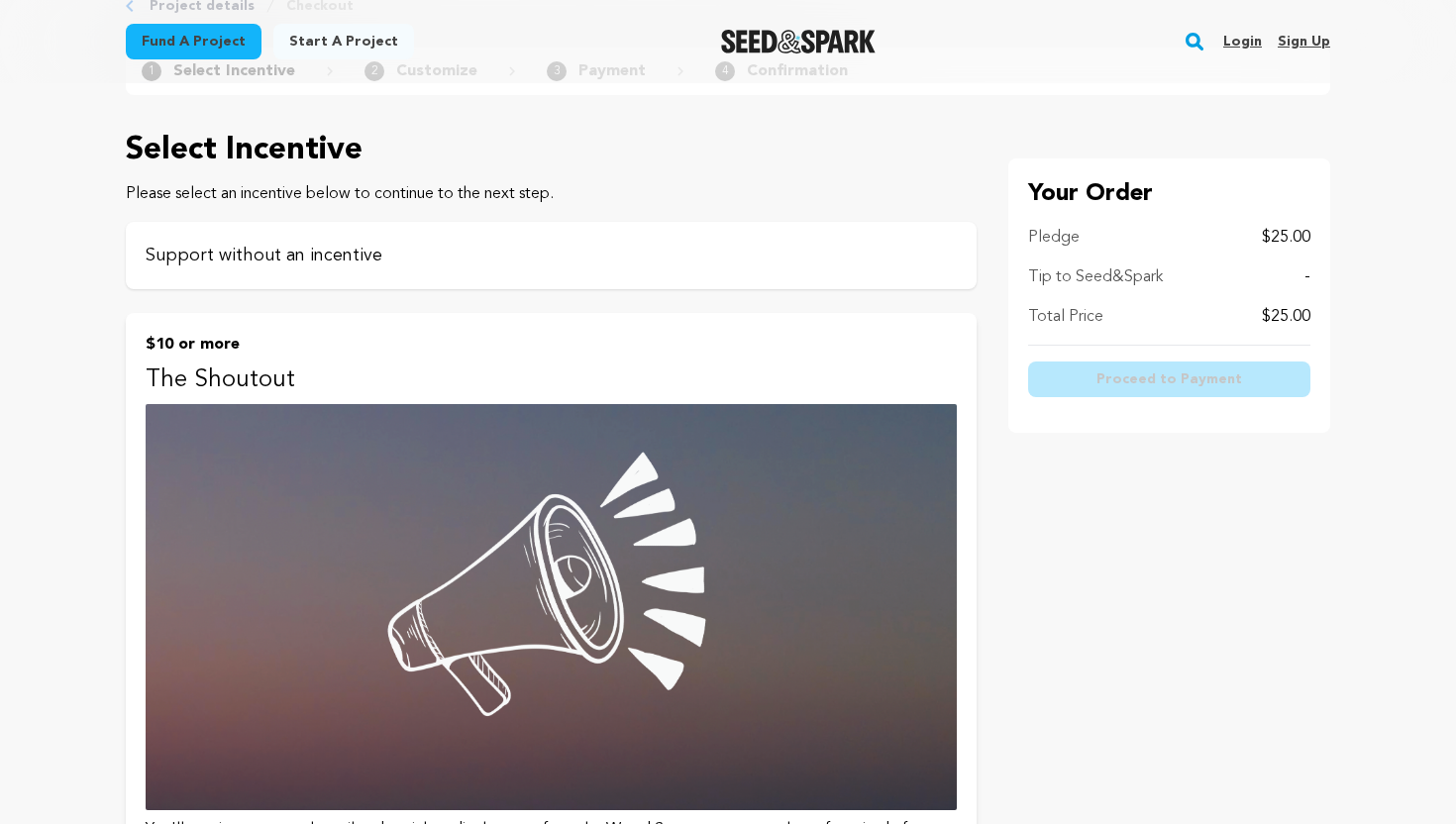 scroll, scrollTop: 25, scrollLeft: 0, axis: vertical 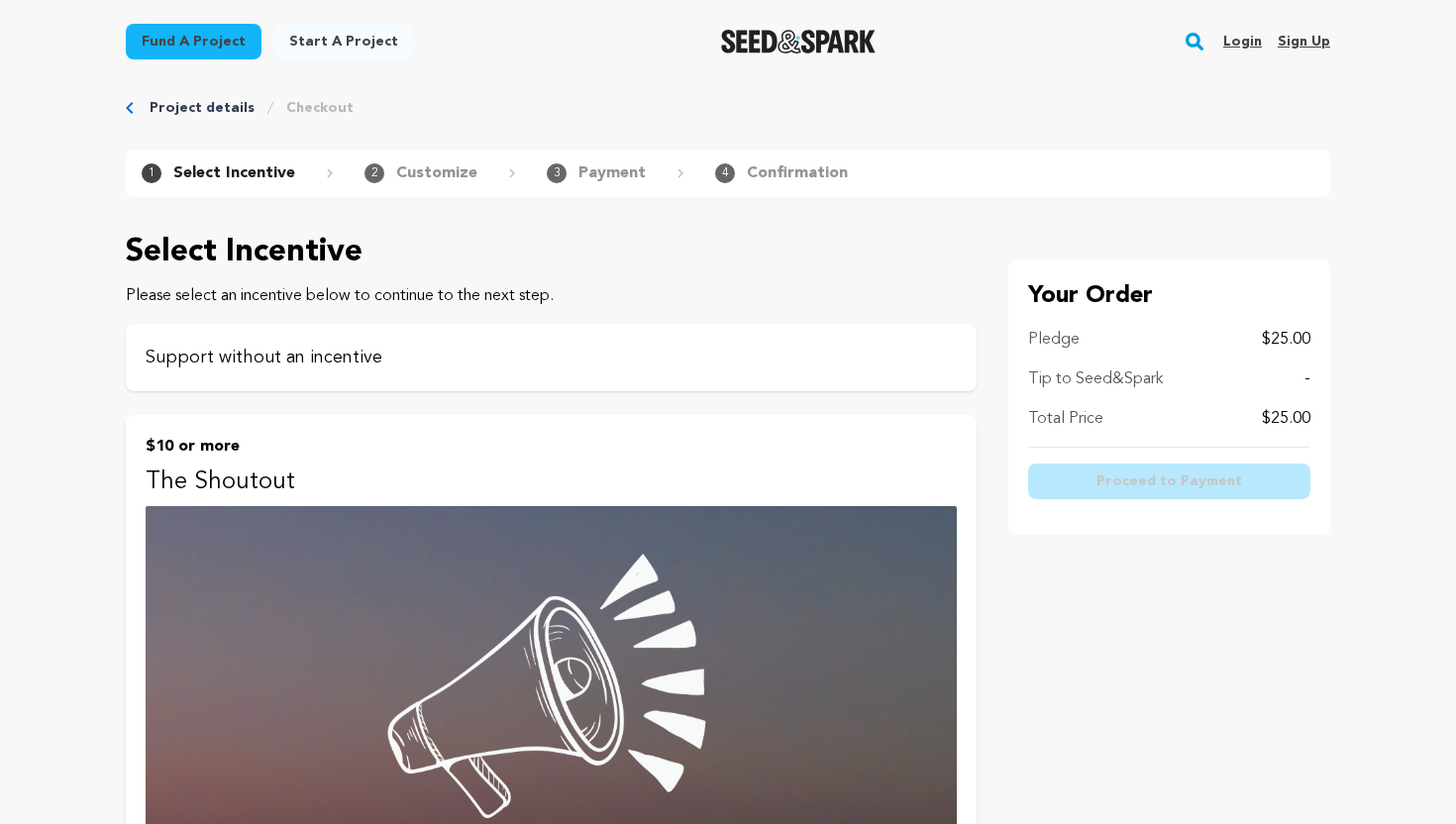 click on "Support without an incentive" at bounding box center (551, 358) 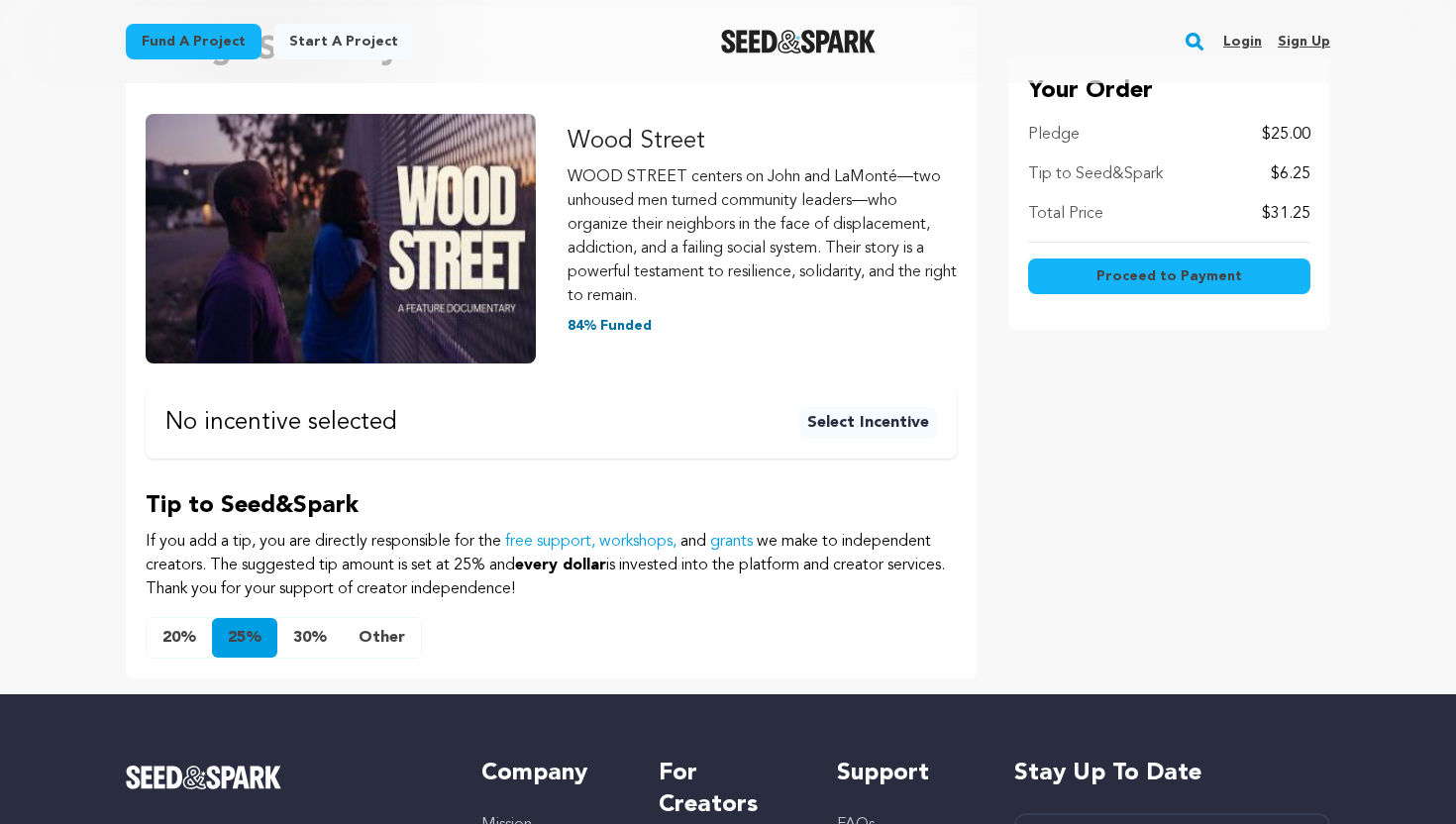 scroll, scrollTop: 295, scrollLeft: 0, axis: vertical 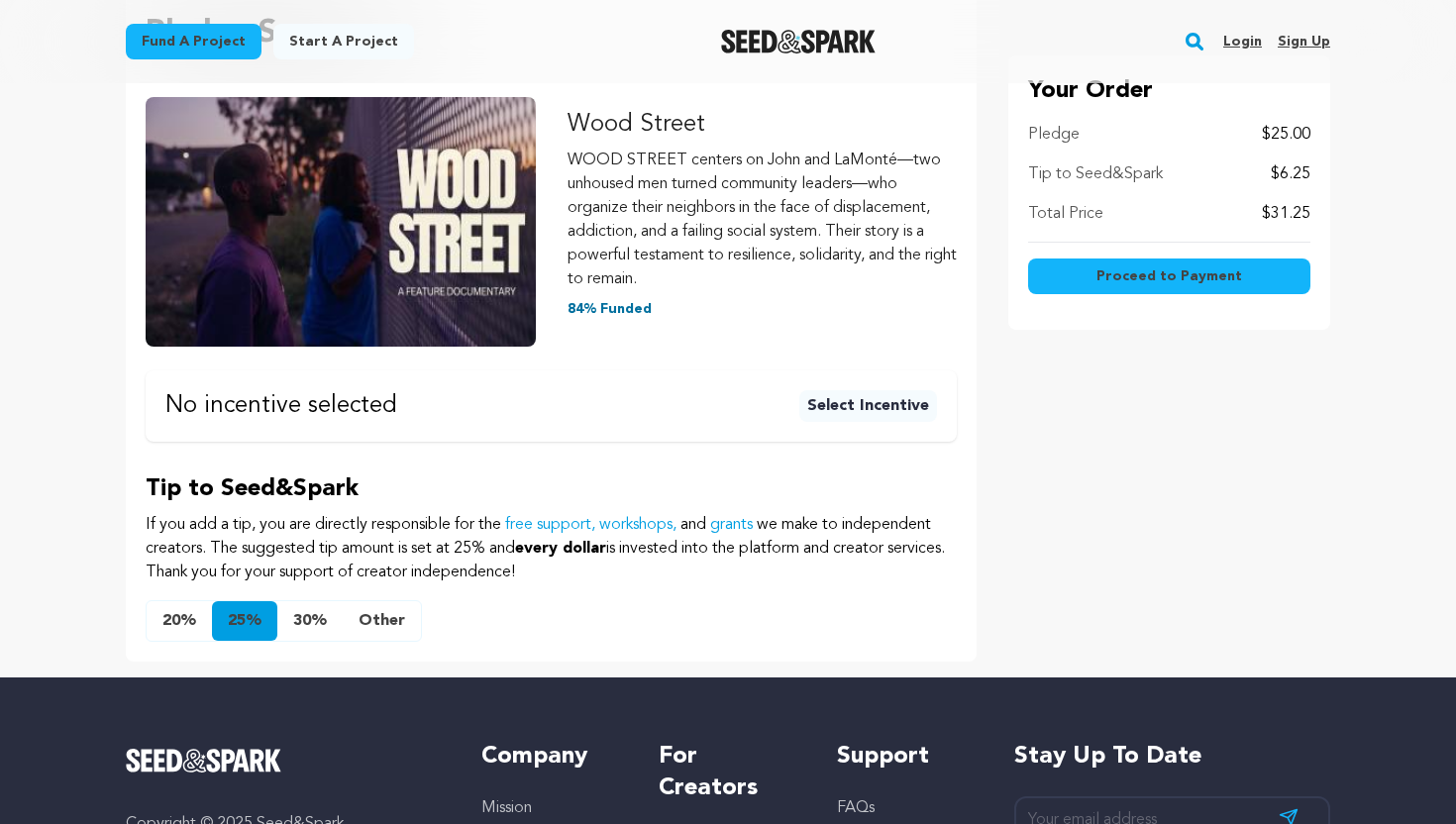 click on "20%" at bounding box center [179, 621] 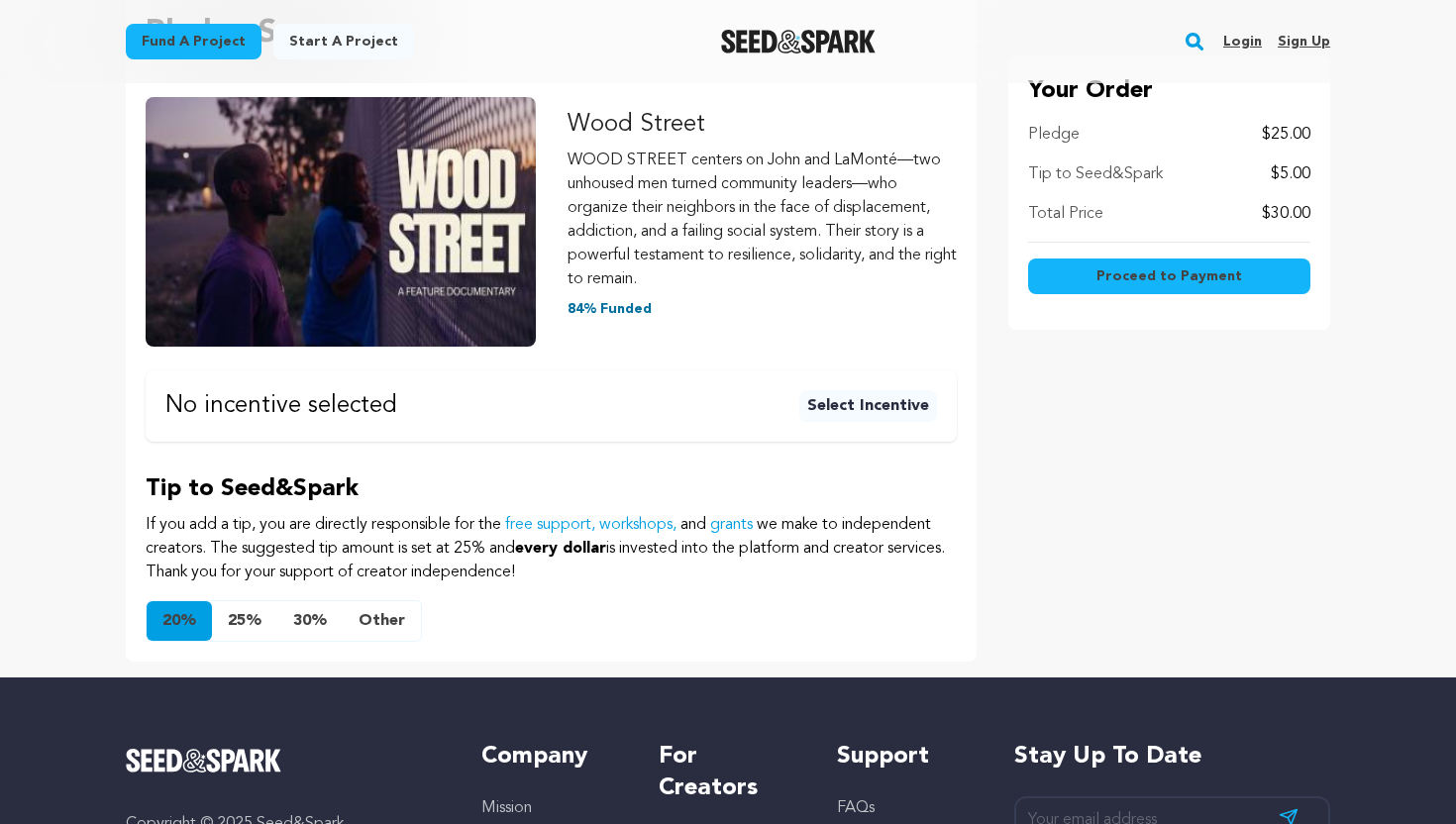 click on "Proceed to Payment" at bounding box center (1169, 276) 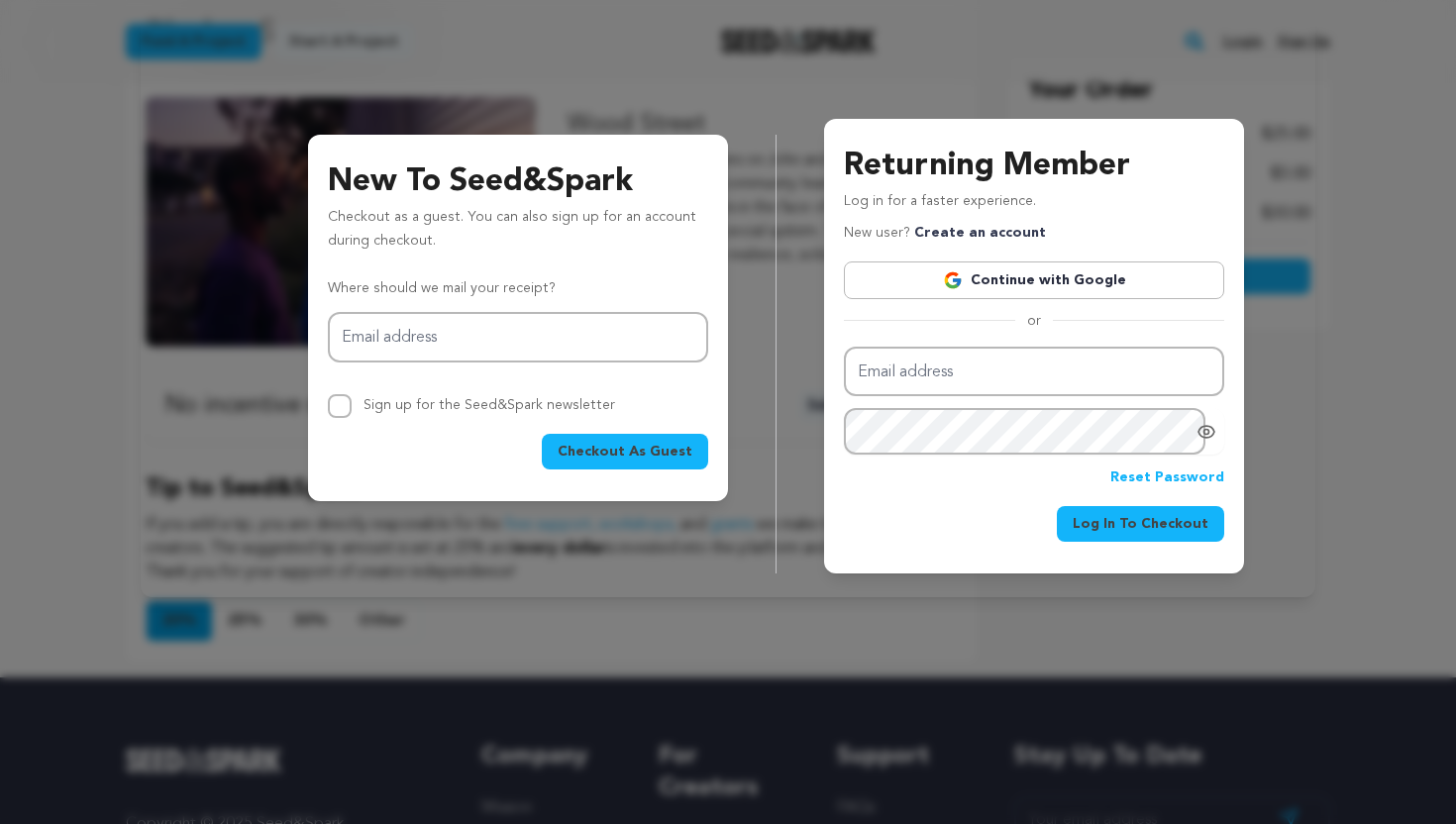 click on "Continue with Google" at bounding box center (1034, 280) 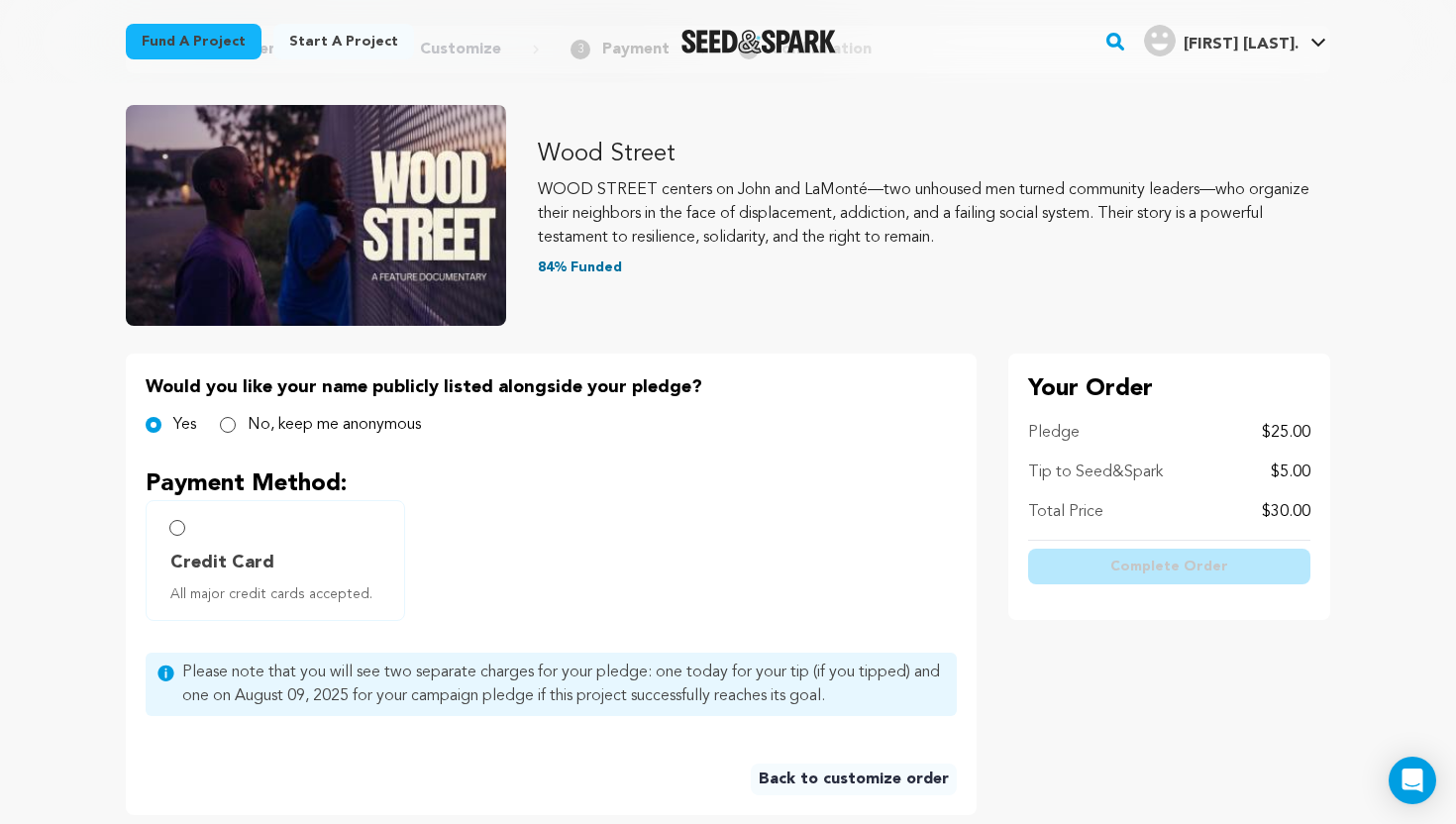 scroll, scrollTop: 195, scrollLeft: 0, axis: vertical 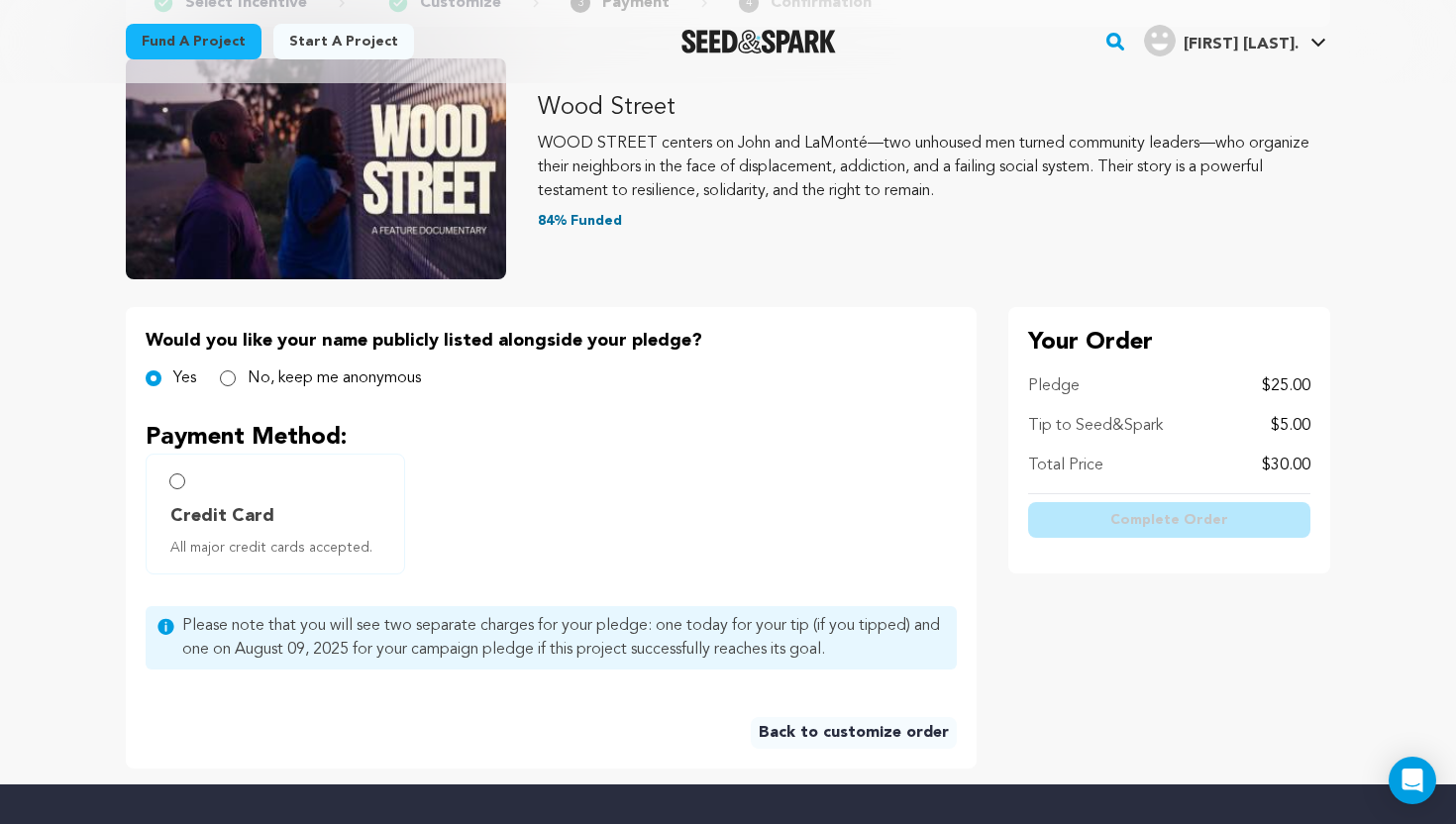 click on "Credit Card
All major credit cards accepted." at bounding box center (275, 514) 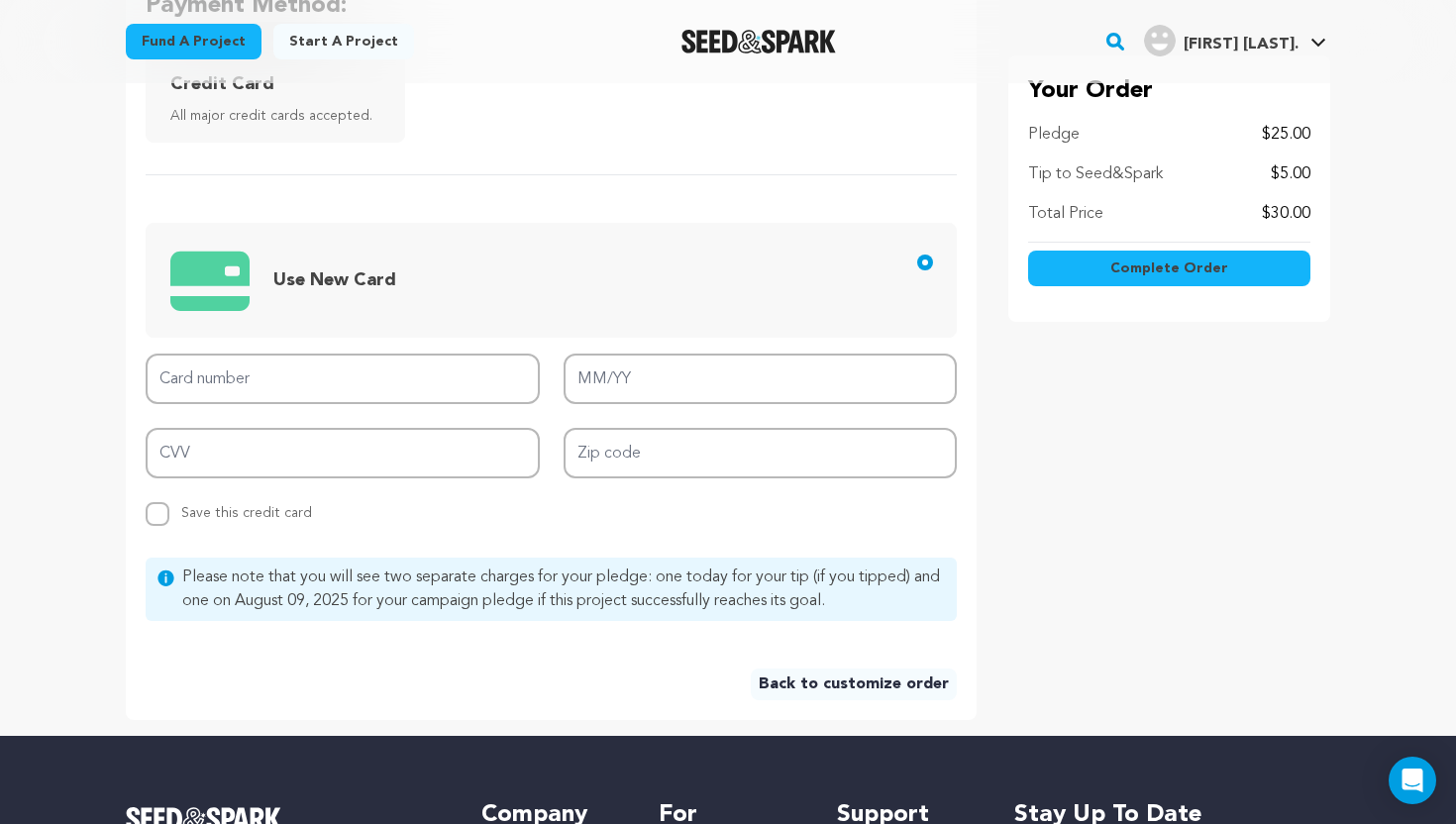 scroll, scrollTop: 595, scrollLeft: 0, axis: vertical 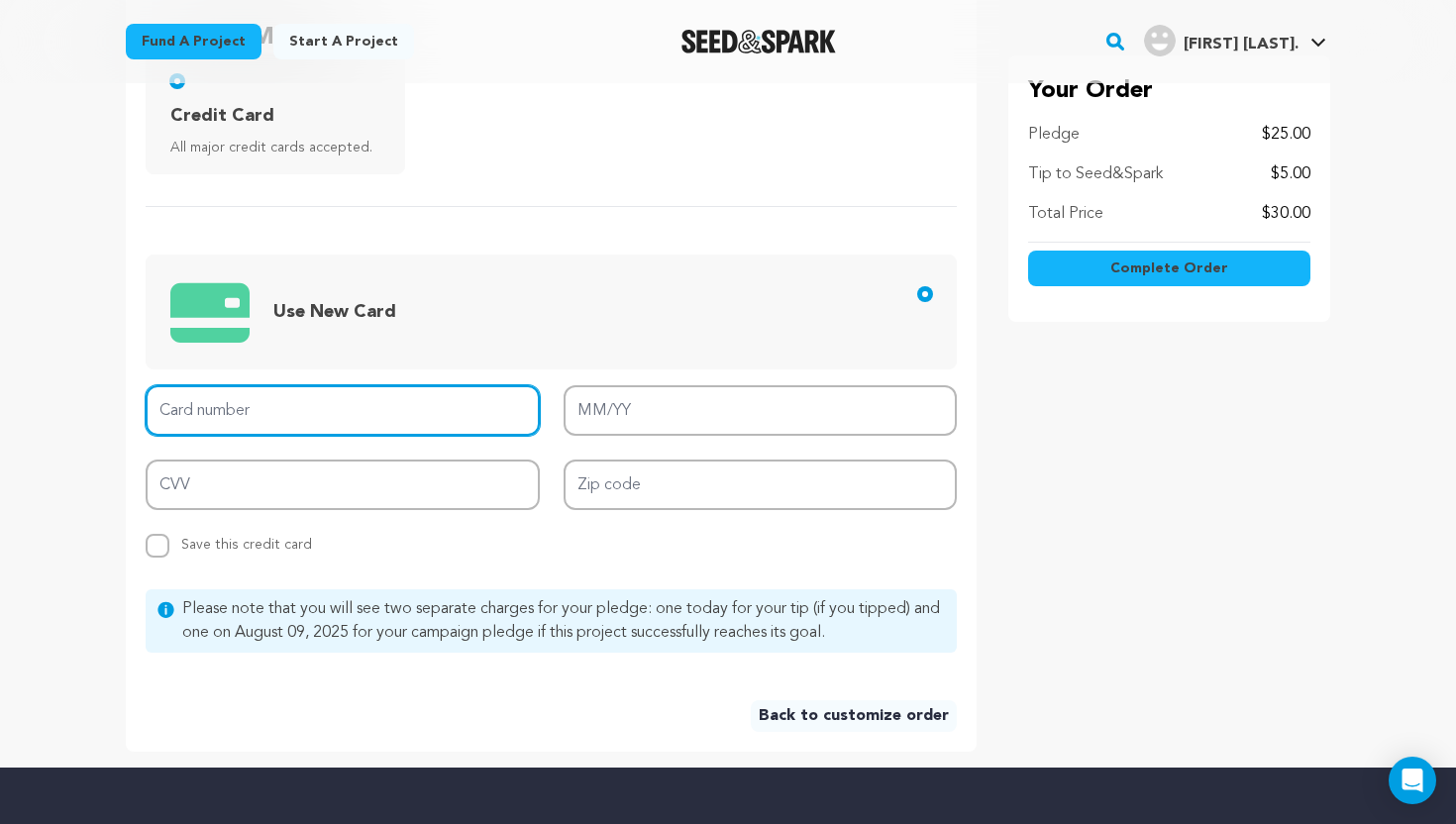 click on "Card number" at bounding box center (343, 410) 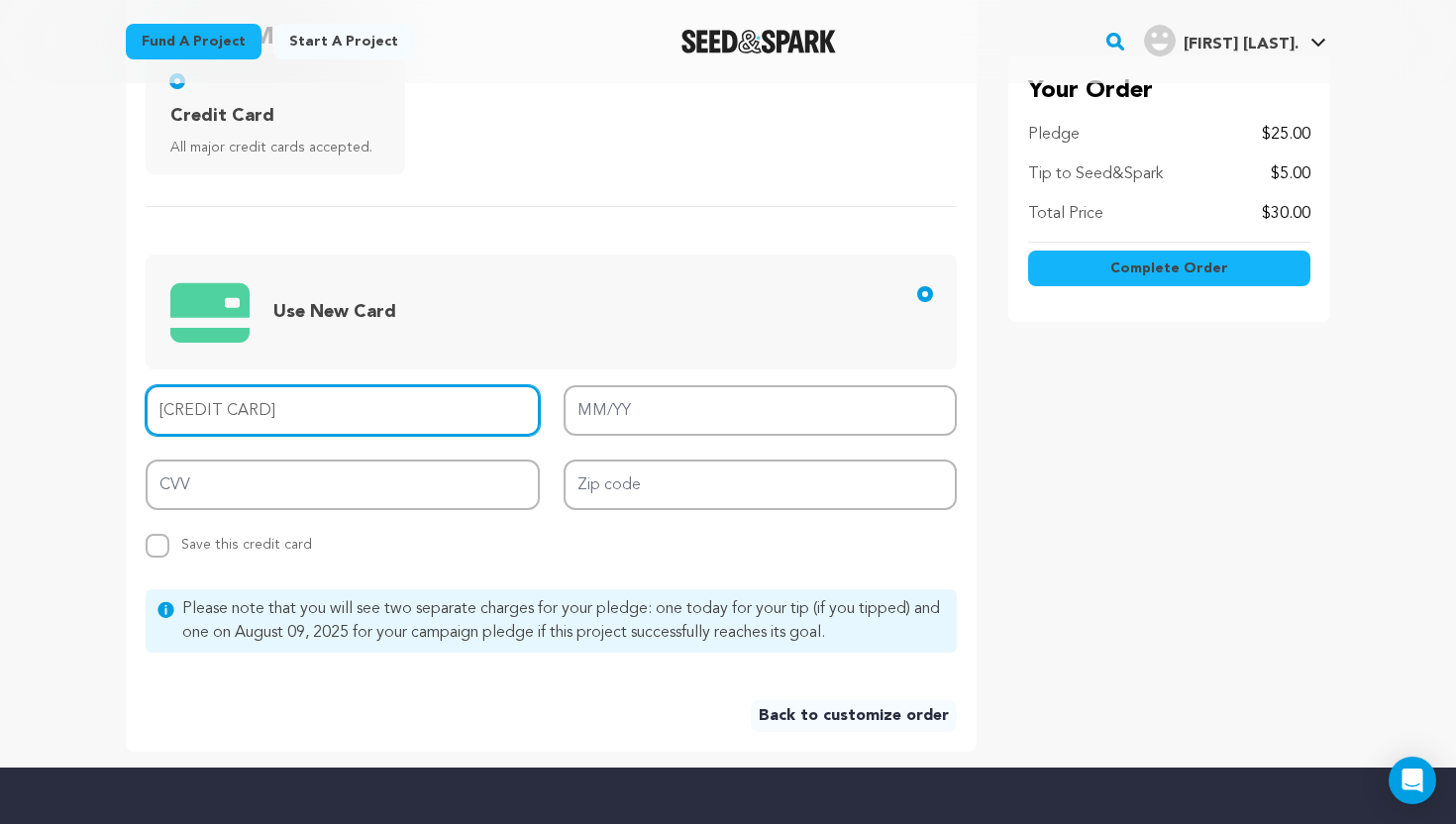 type on "4400 6698 9908 5666" 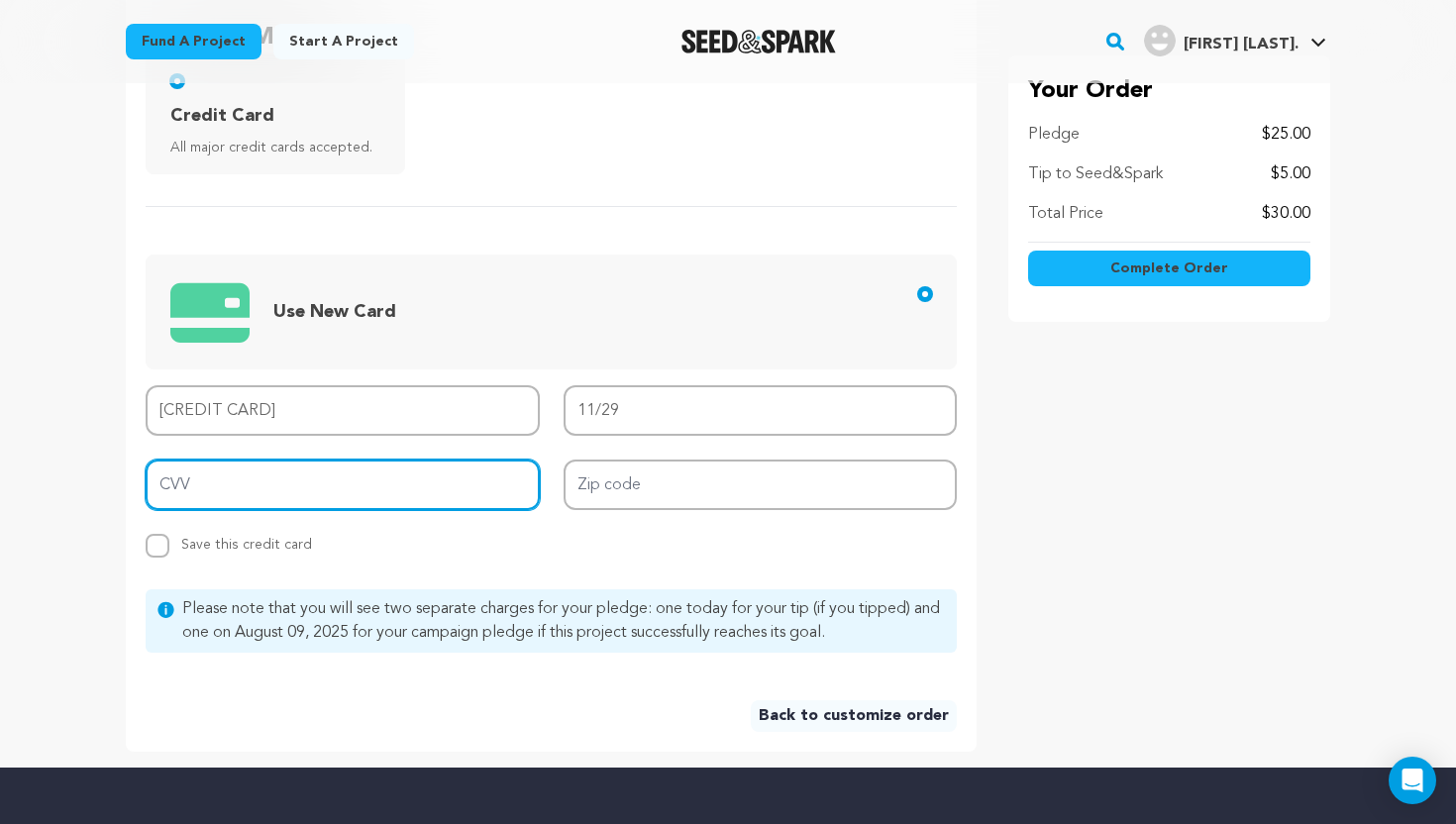 type on "036" 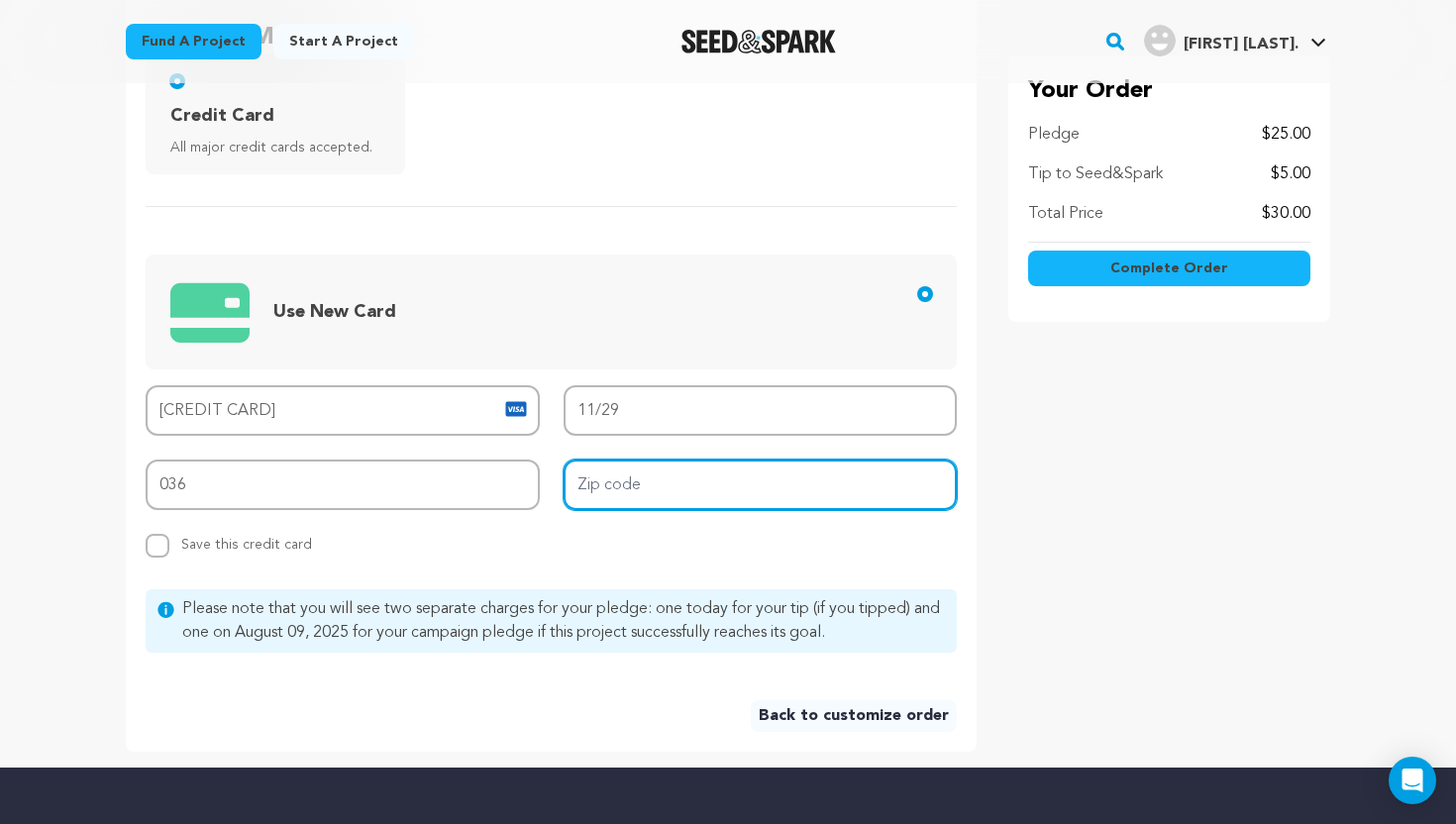 click on "Zip code" at bounding box center (761, 484) 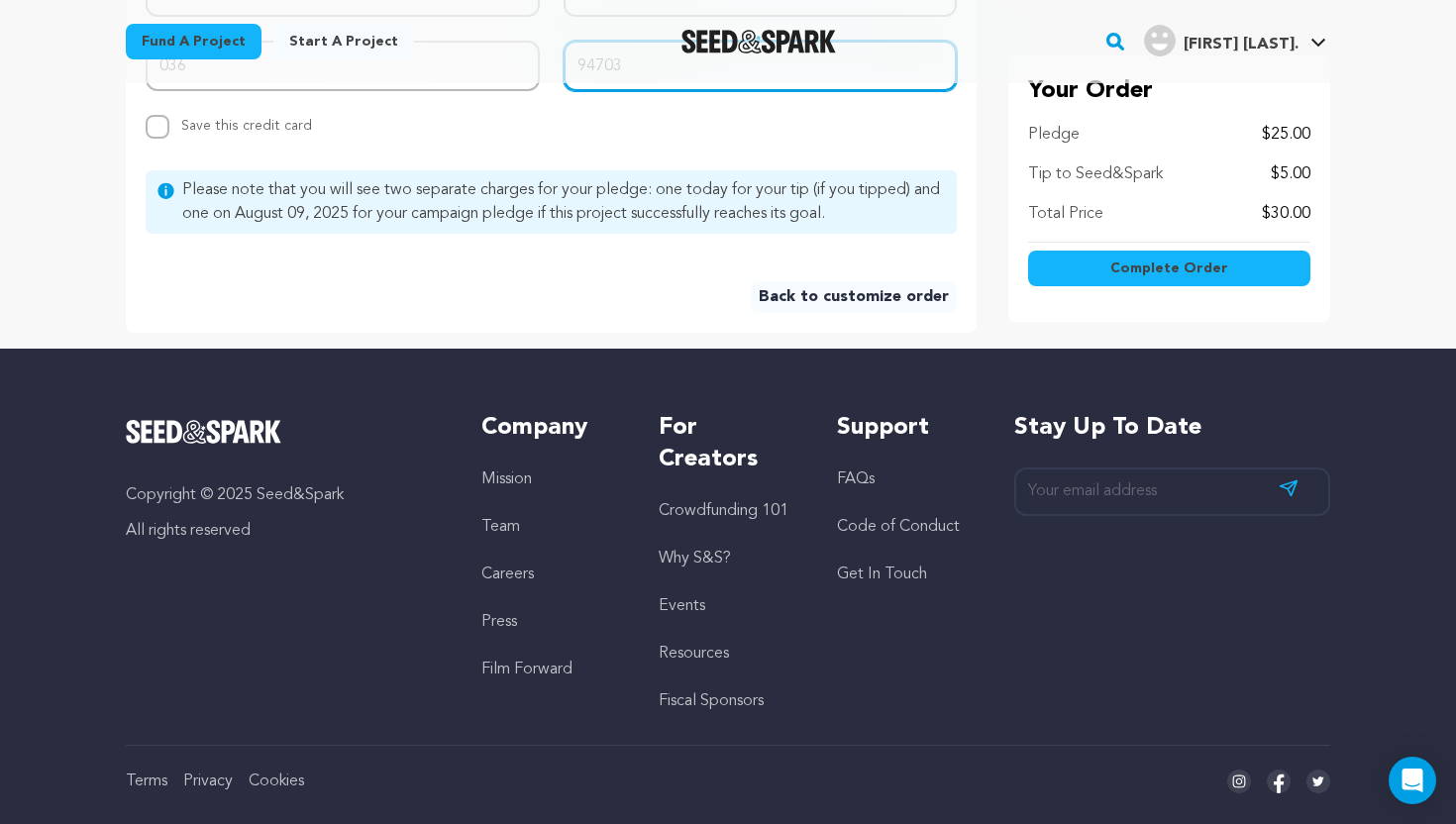 scroll, scrollTop: 1046, scrollLeft: 0, axis: vertical 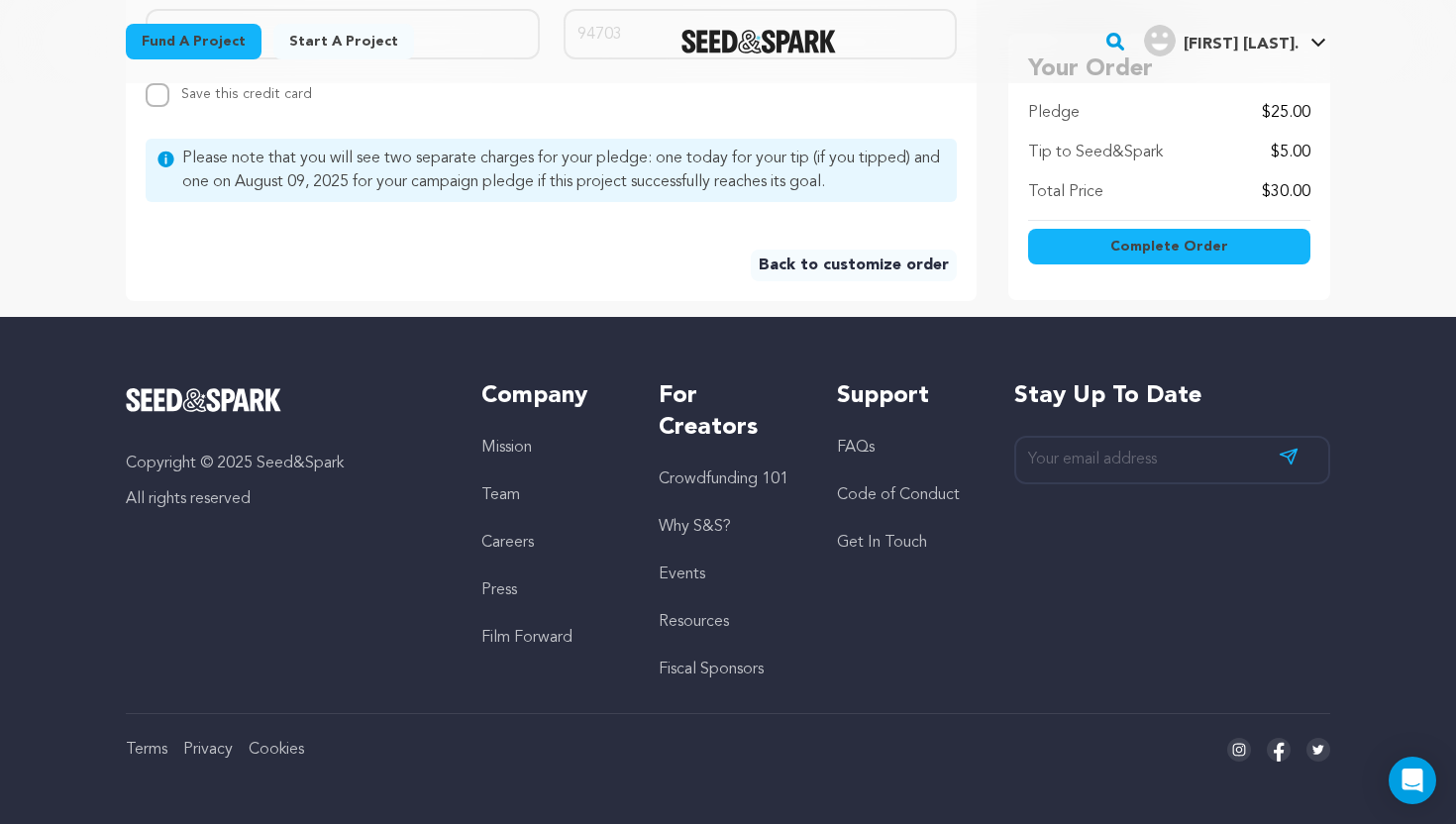 click on "Complete Order" at bounding box center (1169, 248) 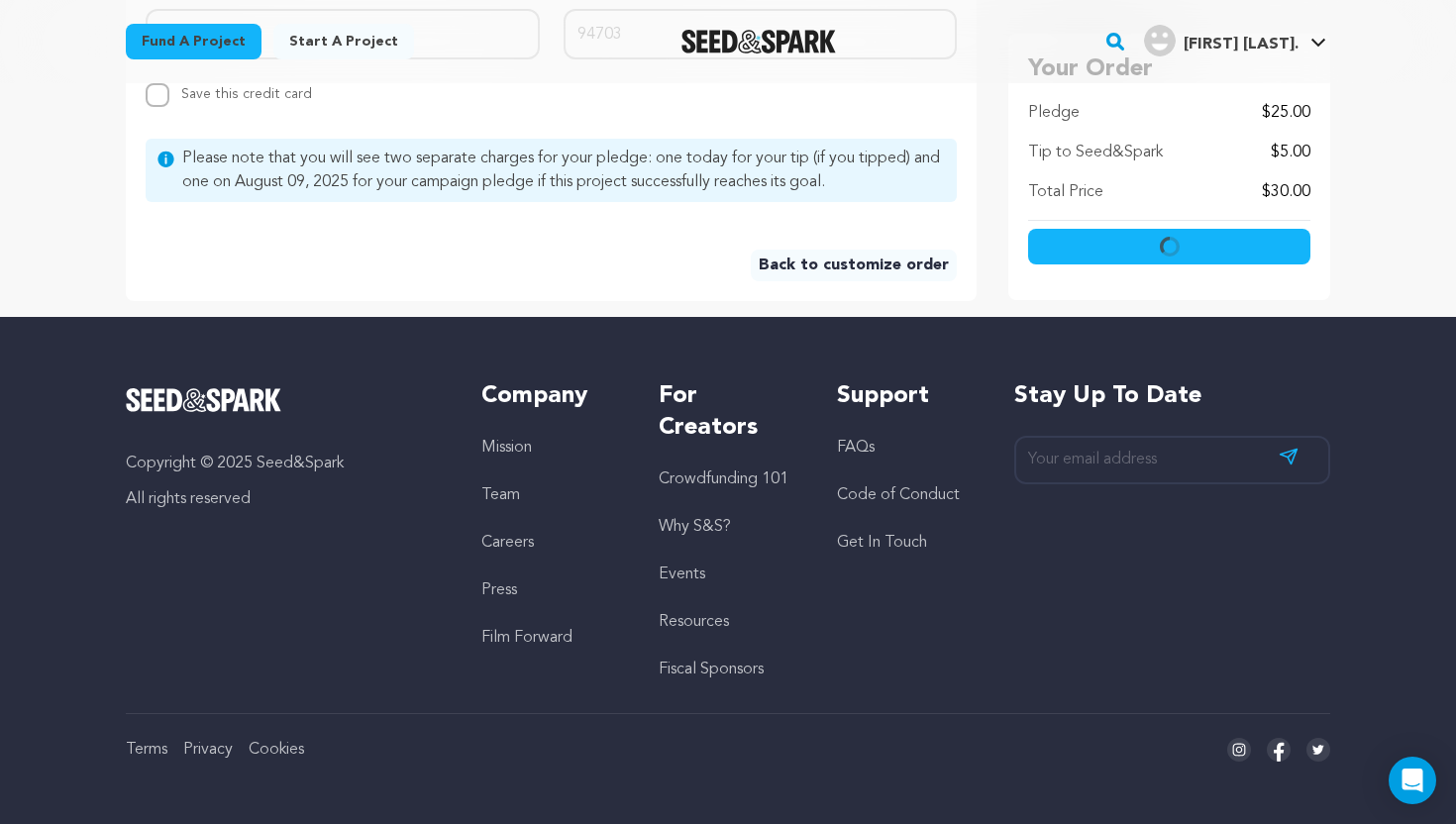 scroll, scrollTop: 946, scrollLeft: 0, axis: vertical 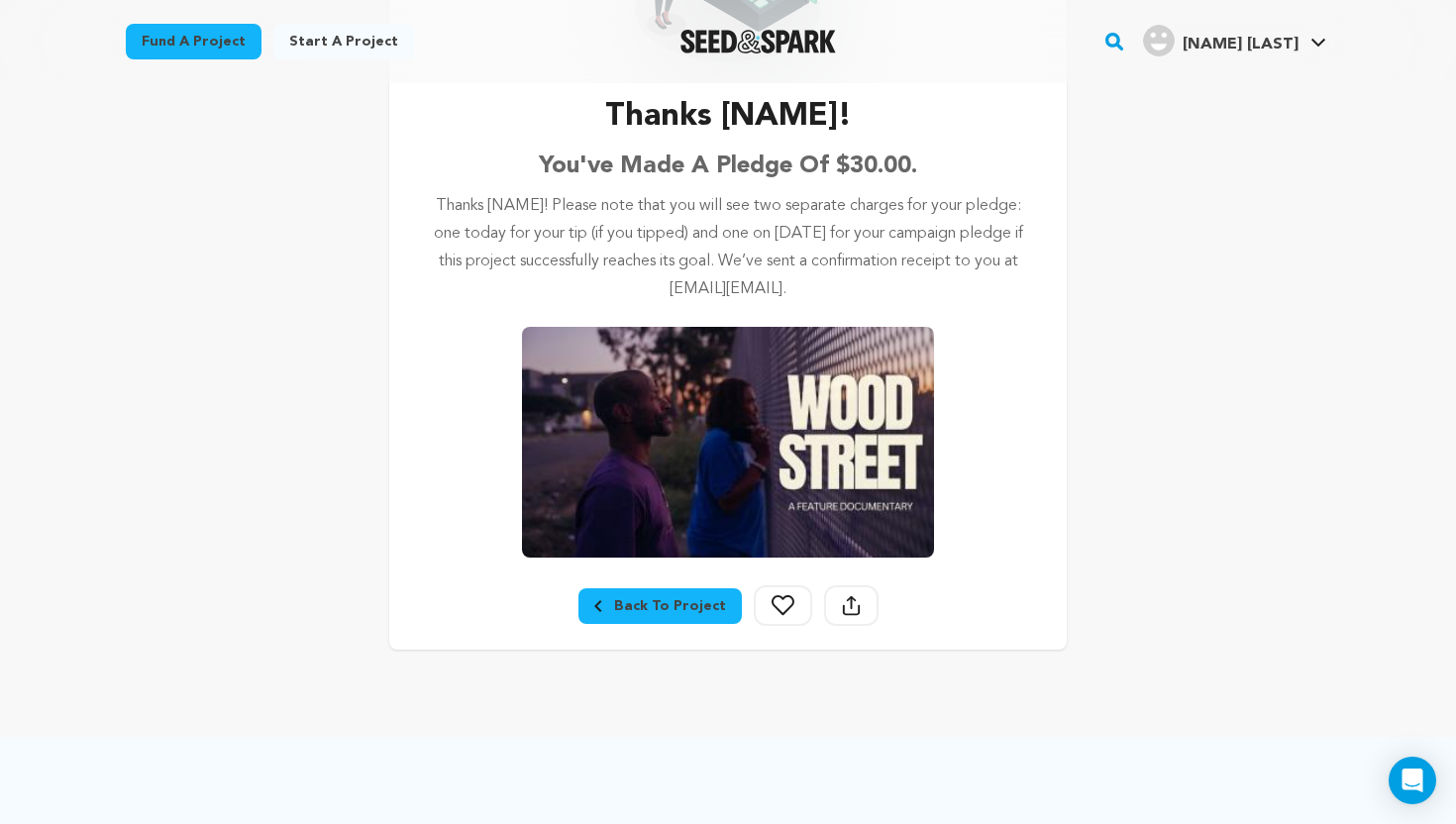 click on "Back To Project" at bounding box center [660, 606] 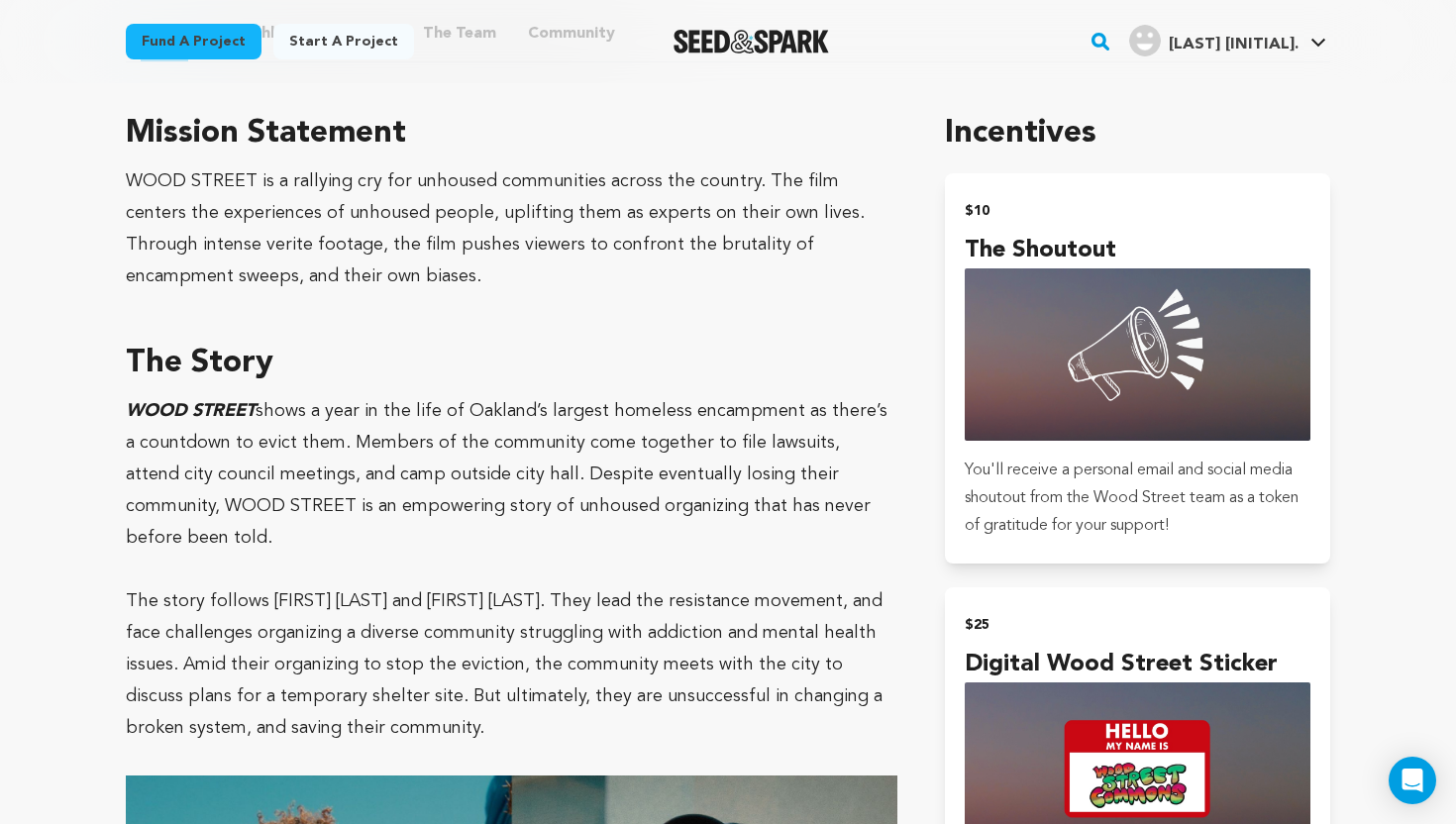 scroll, scrollTop: 1071, scrollLeft: 0, axis: vertical 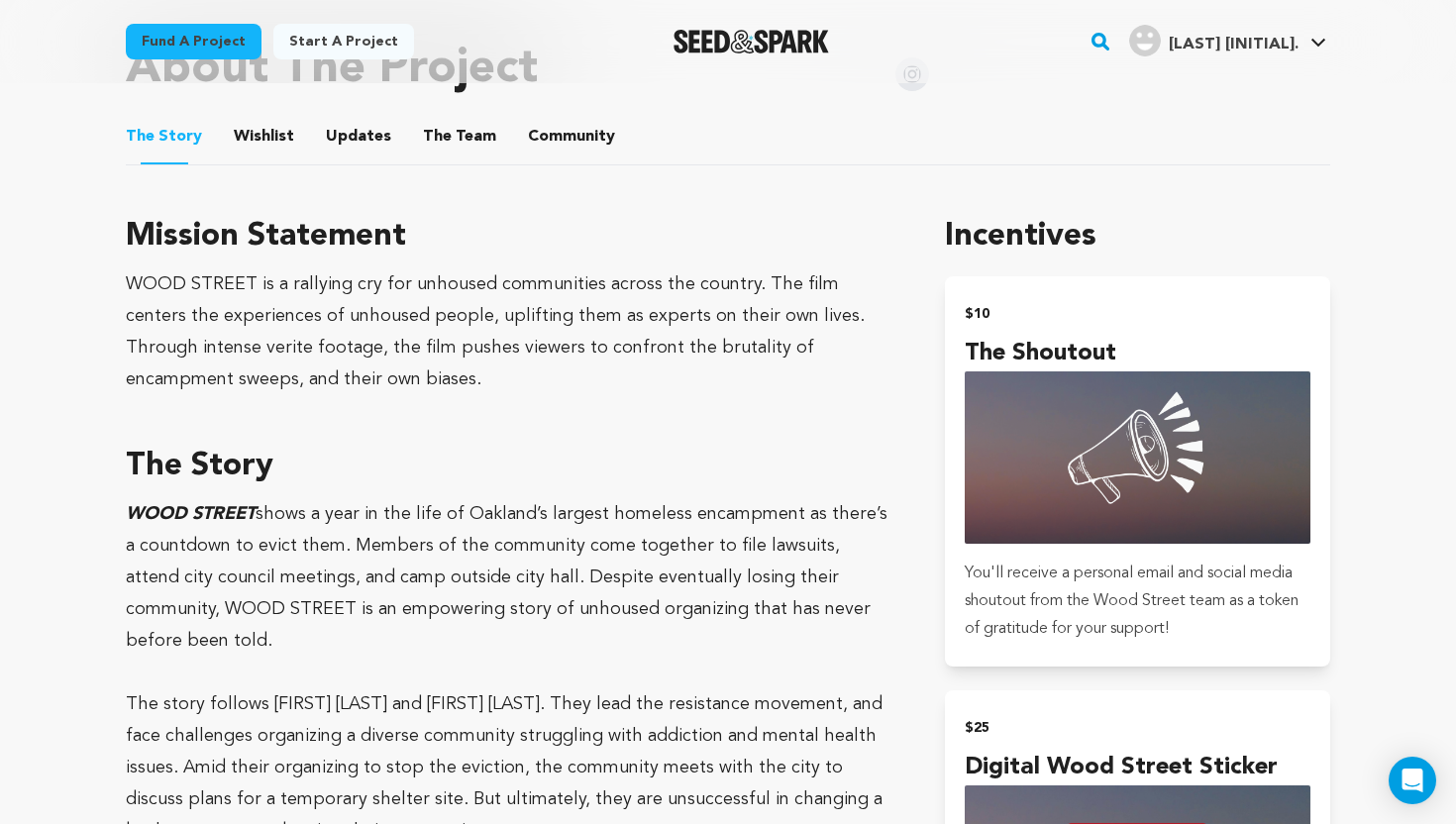 click on "Wishlist" at bounding box center (264, 141) 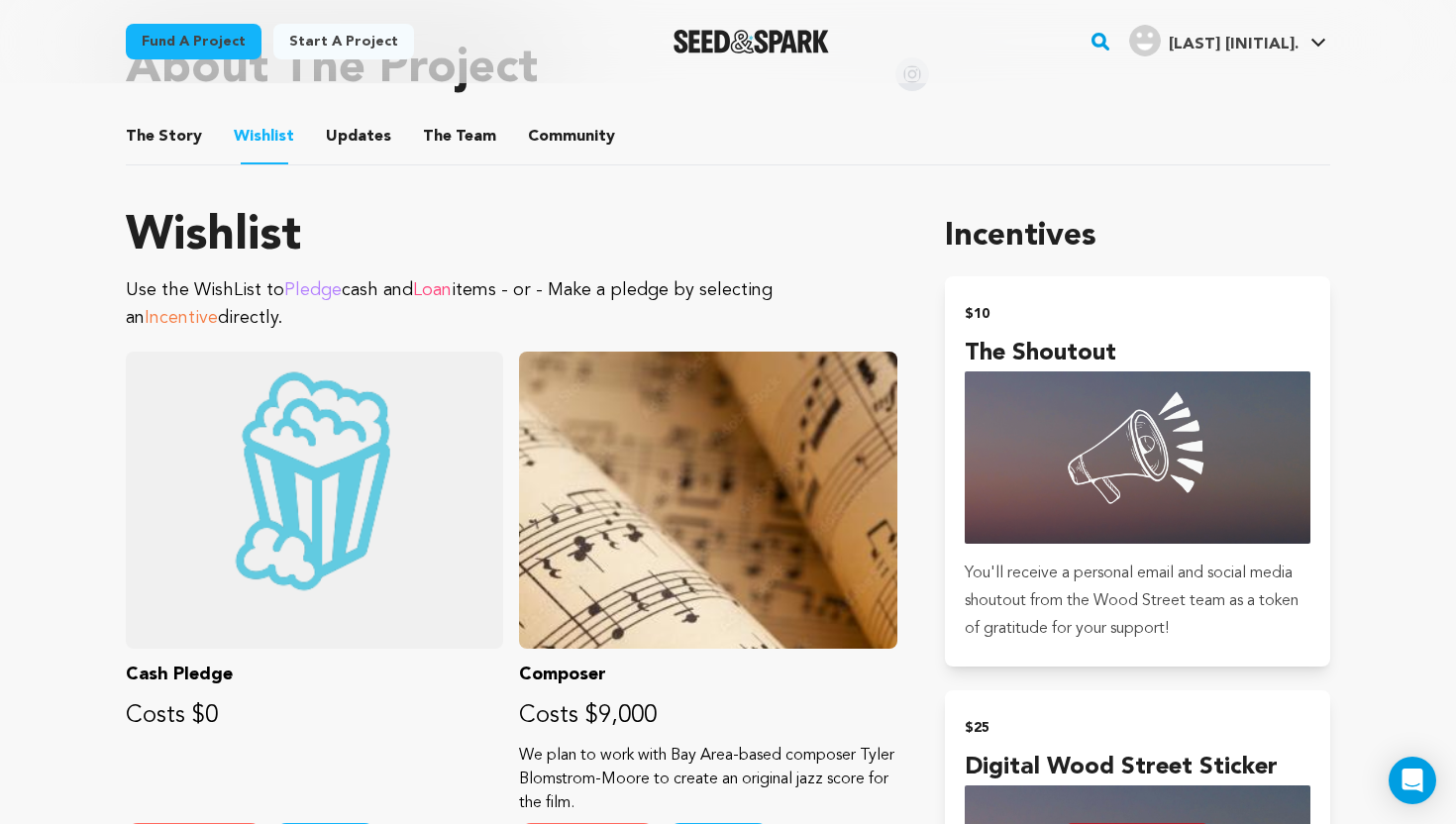 click on "The Story
The   Story
Wishlist
Wishlist
Updates
Updates
The Team
The   Team
Community
Community" at bounding box center (728, 137) 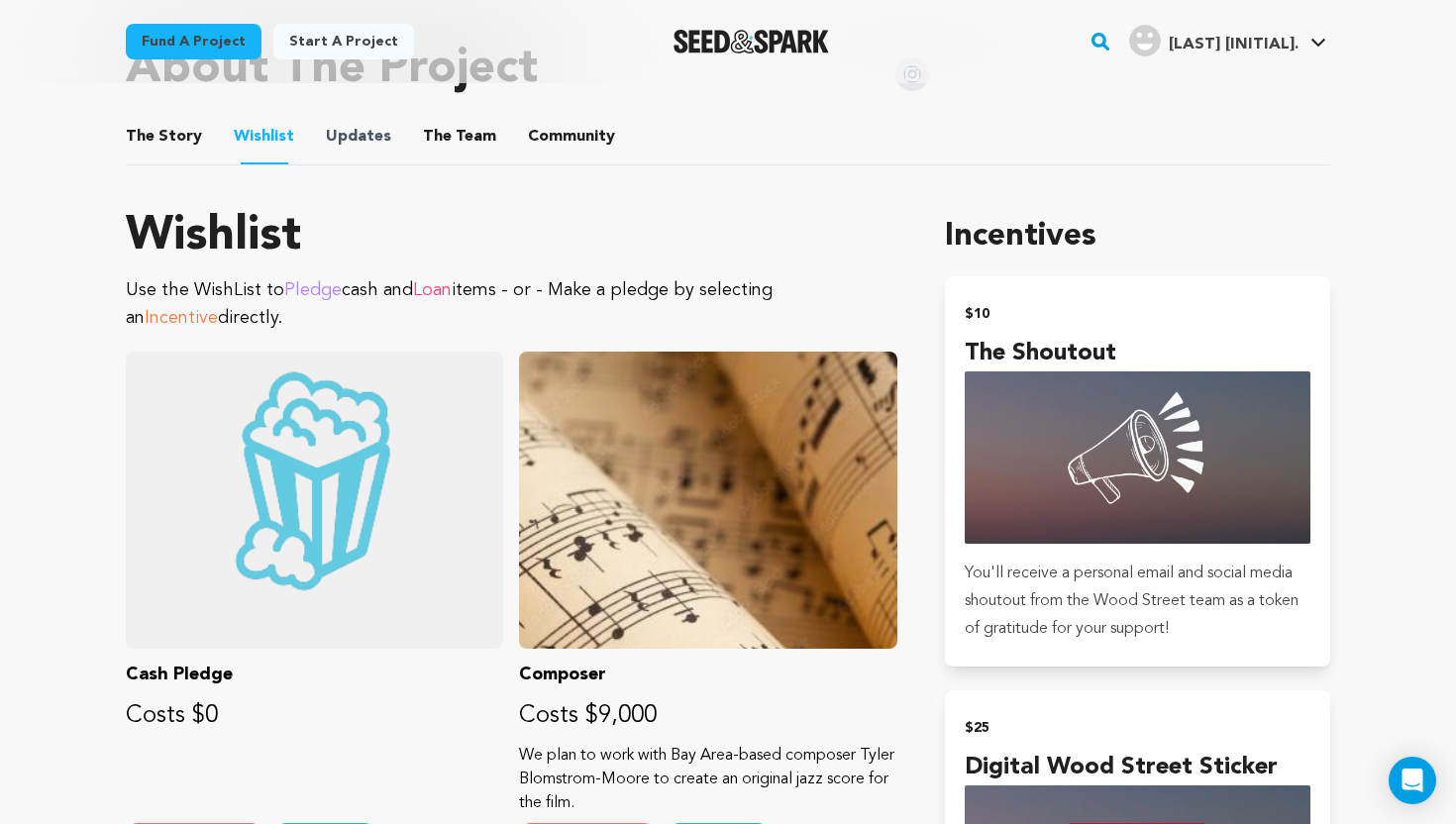 click on "Updates" at bounding box center [359, 137] 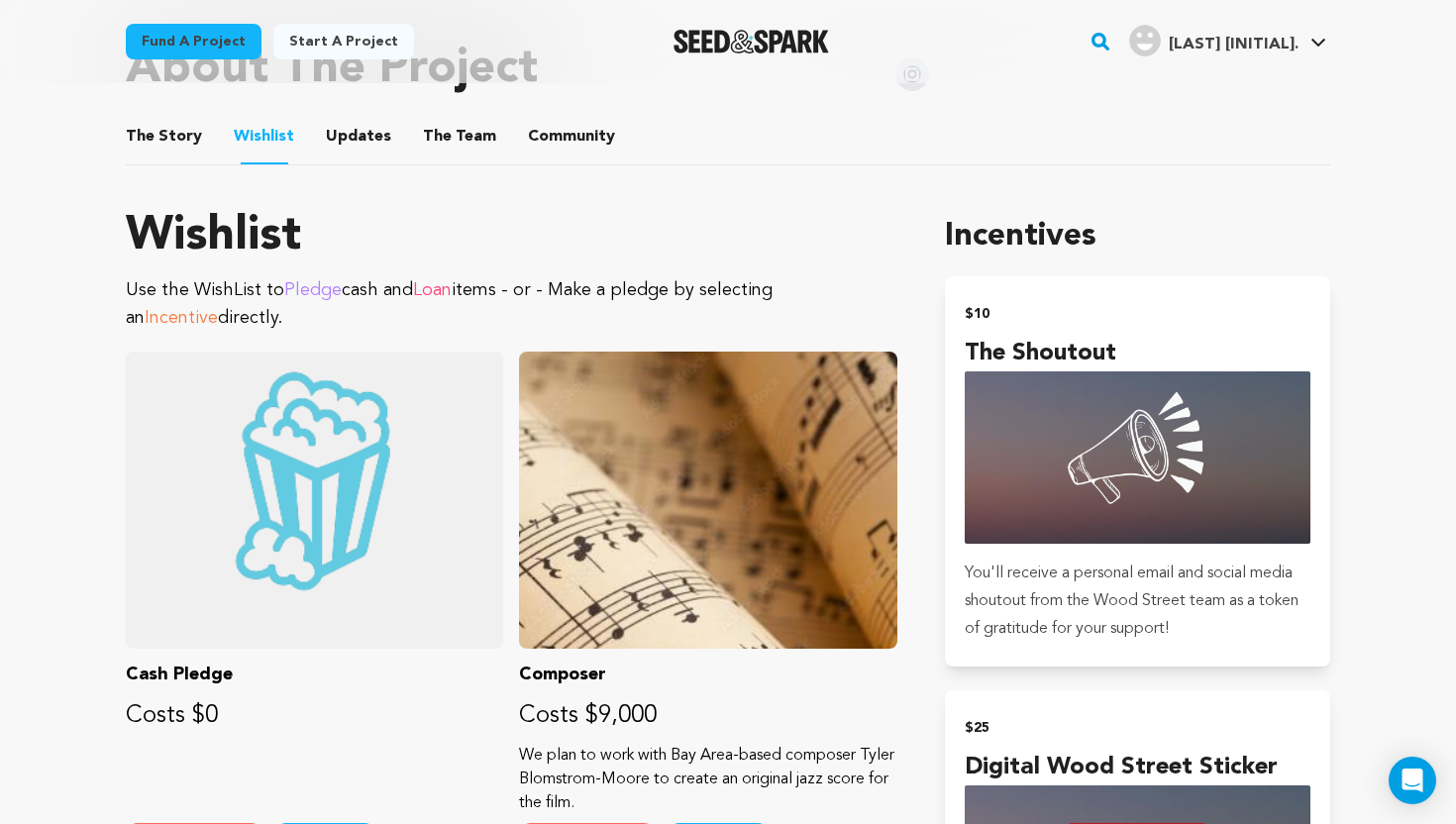 click on "Updates" at bounding box center [359, 141] 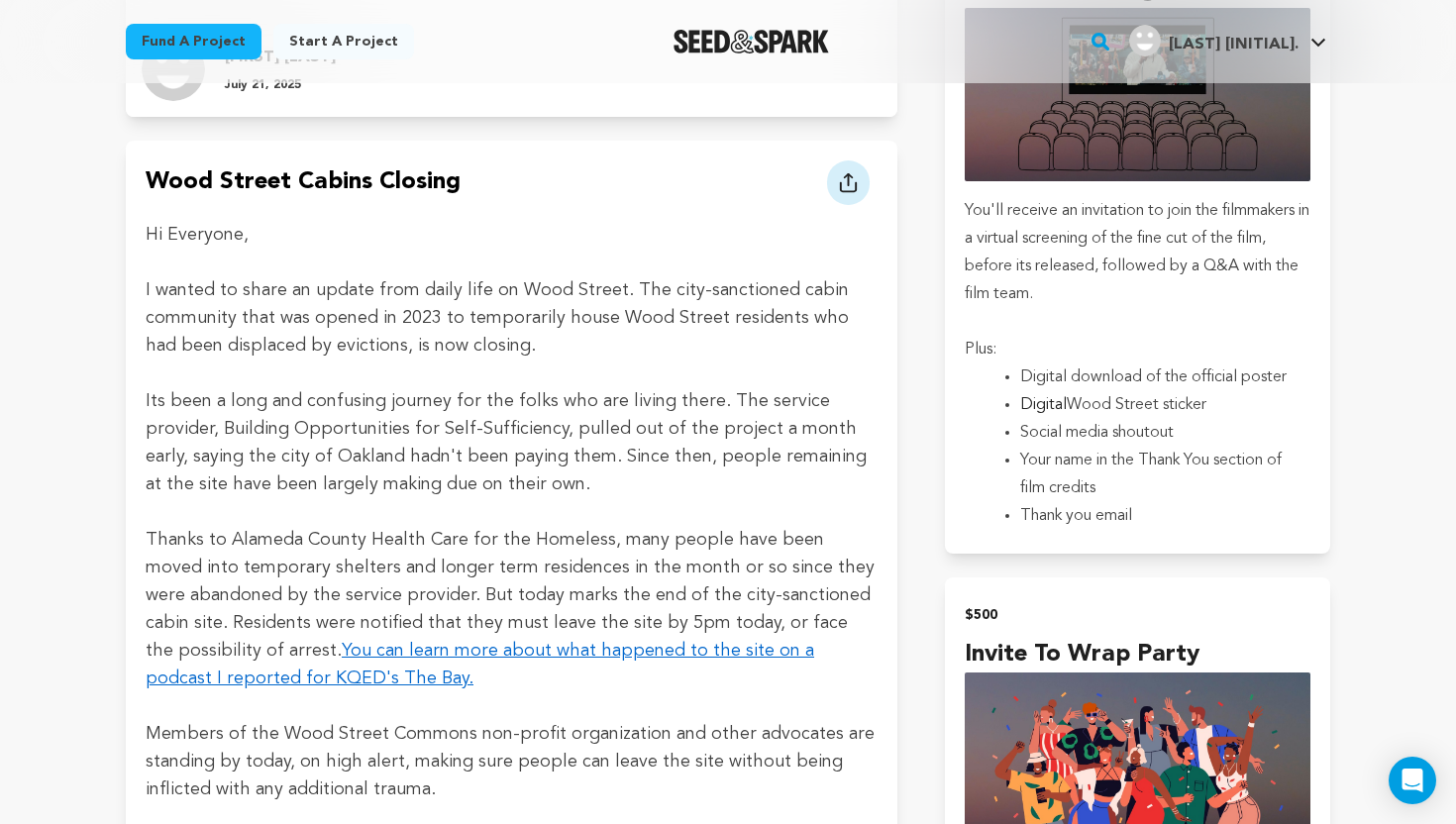 scroll, scrollTop: 3662, scrollLeft: 0, axis: vertical 